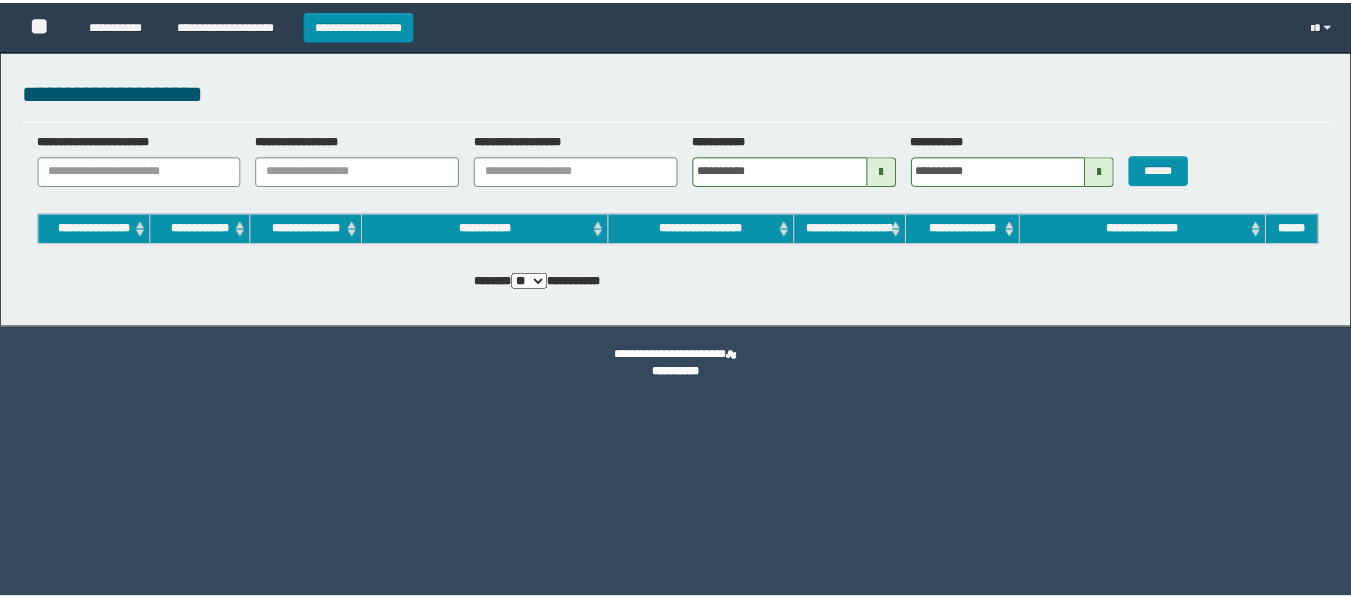 scroll, scrollTop: 0, scrollLeft: 0, axis: both 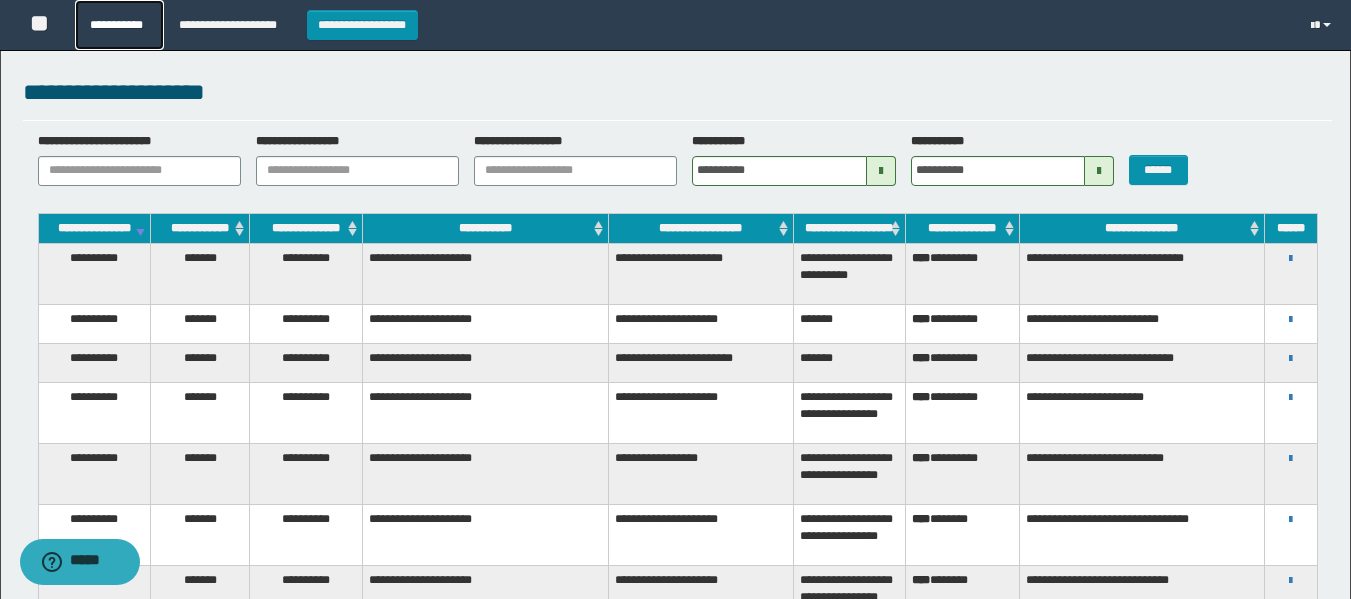 click on "**********" at bounding box center [119, 25] 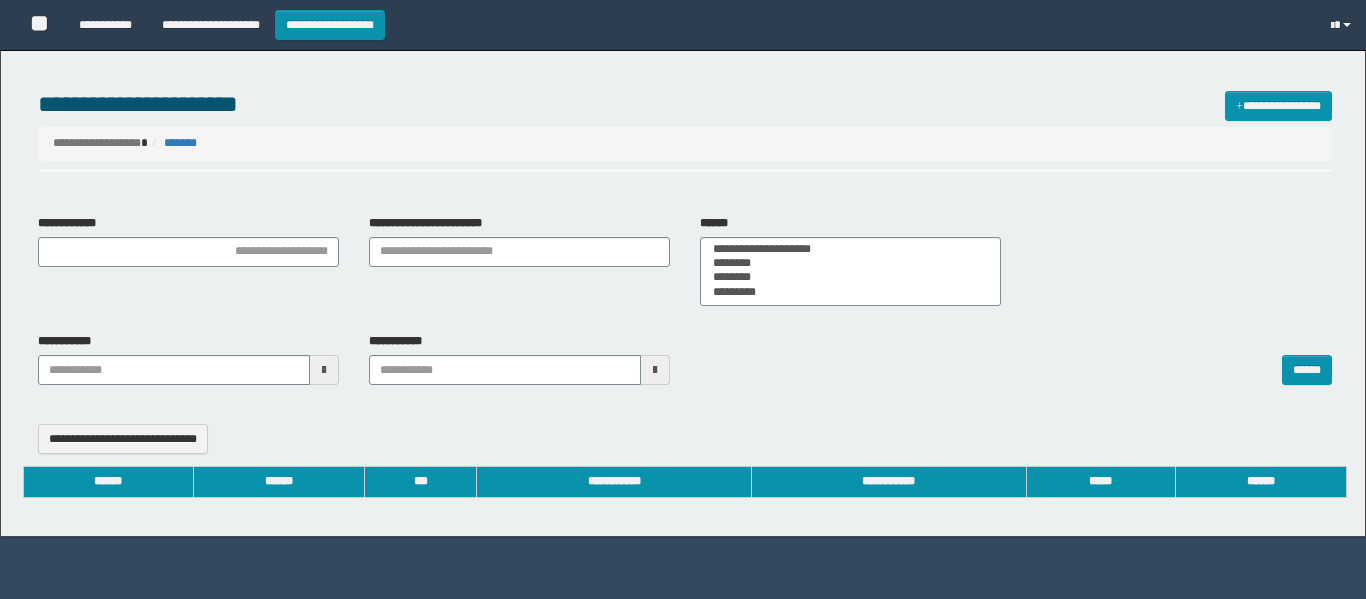select 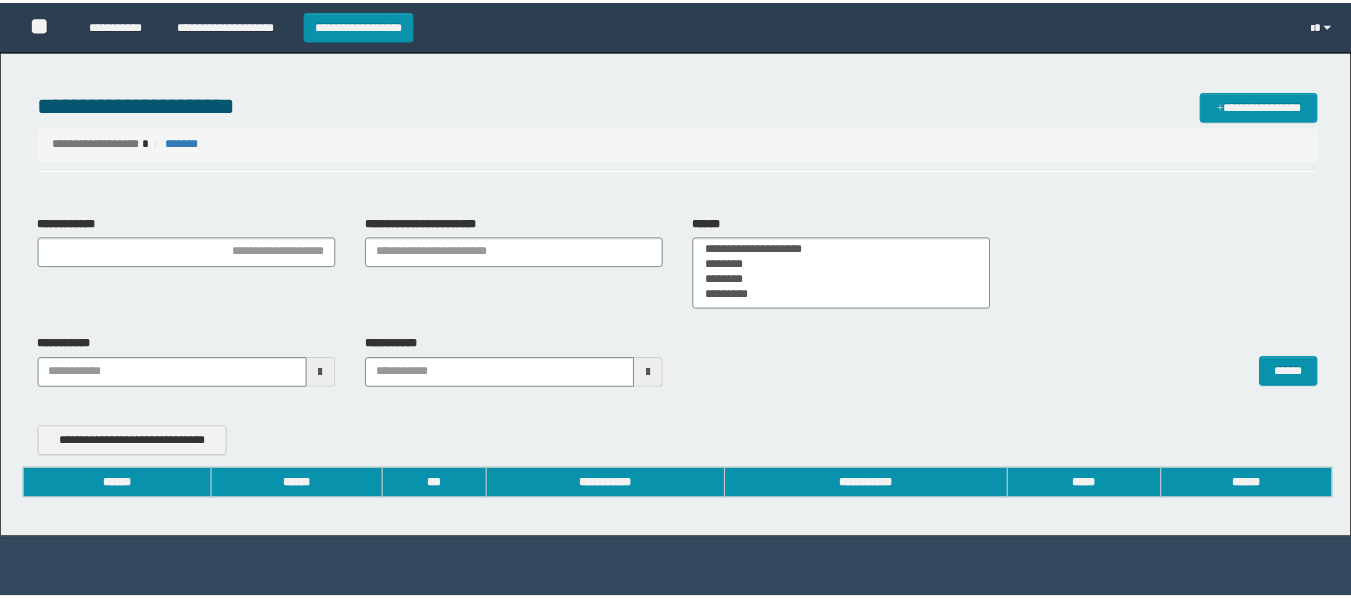 scroll, scrollTop: 0, scrollLeft: 0, axis: both 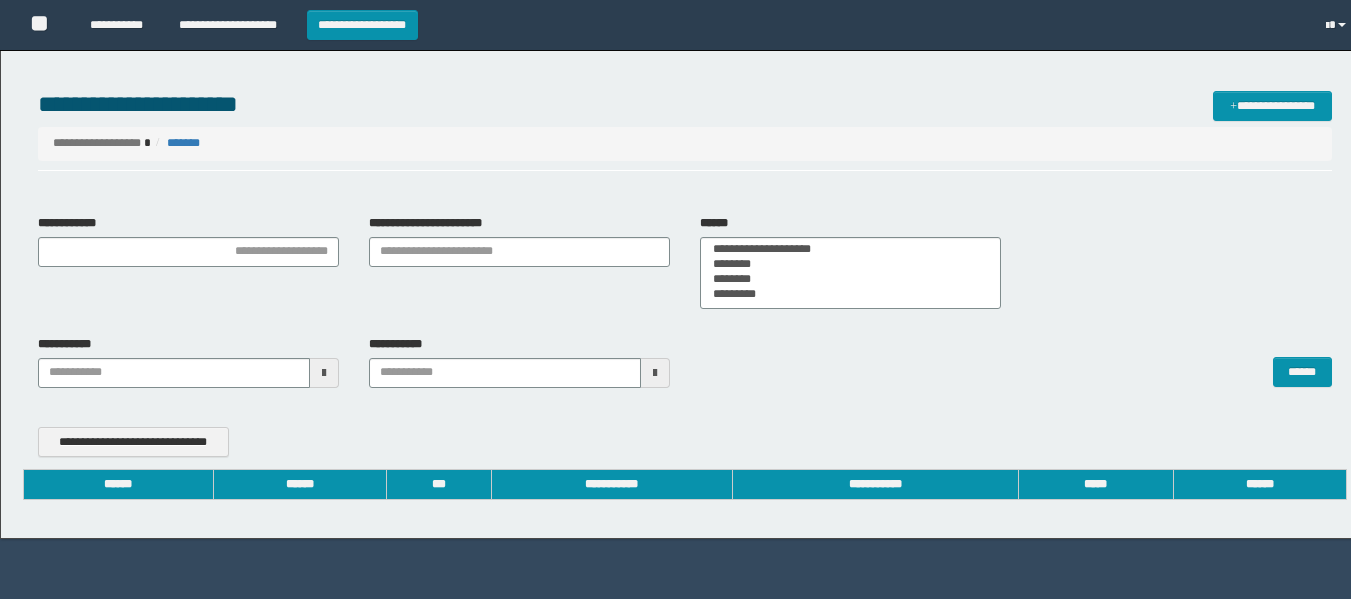 type on "**********" 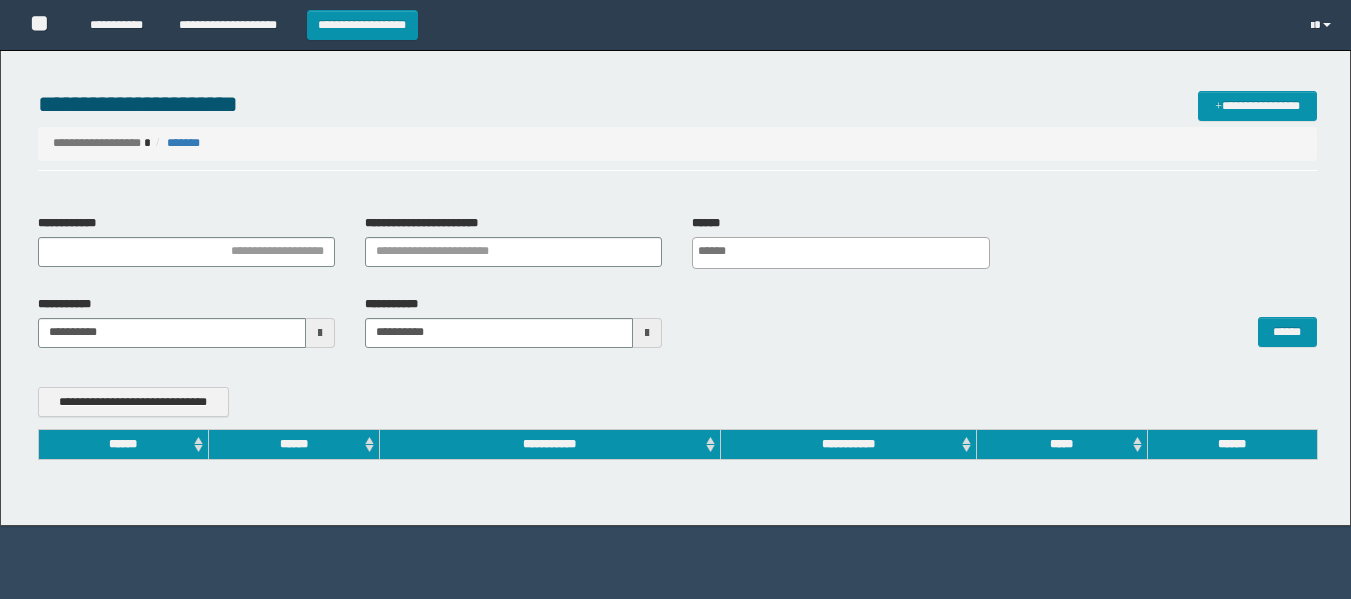 scroll, scrollTop: 0, scrollLeft: 0, axis: both 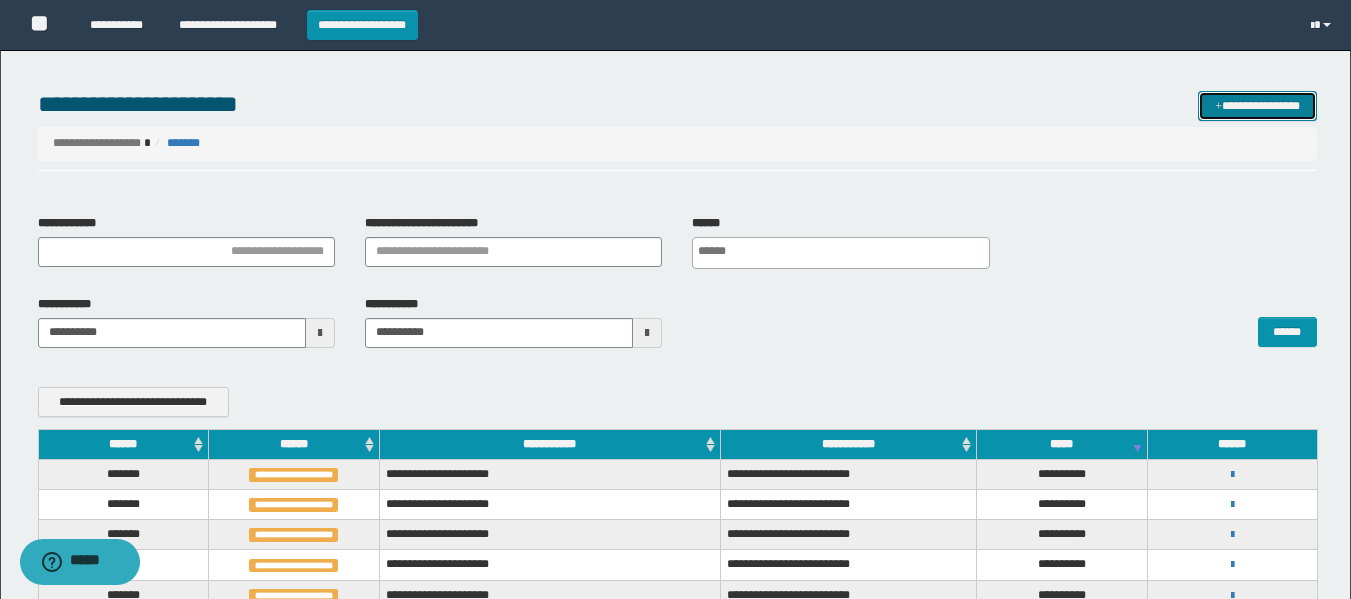 click on "**********" at bounding box center [1257, 106] 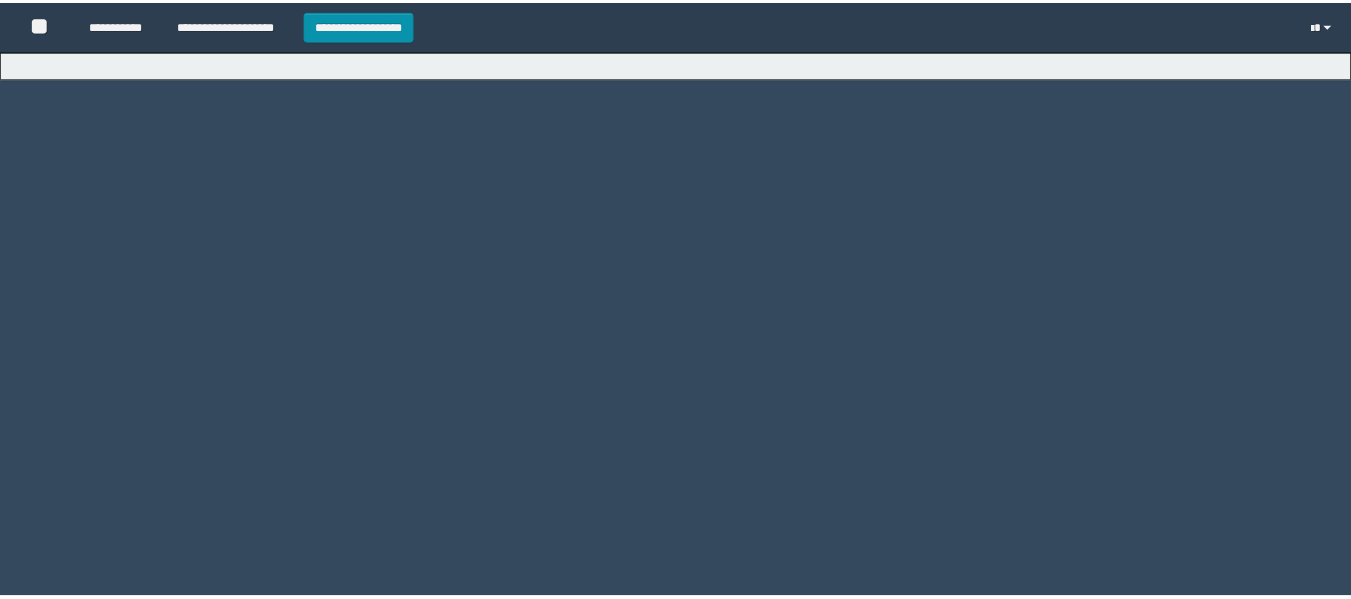 scroll, scrollTop: 0, scrollLeft: 0, axis: both 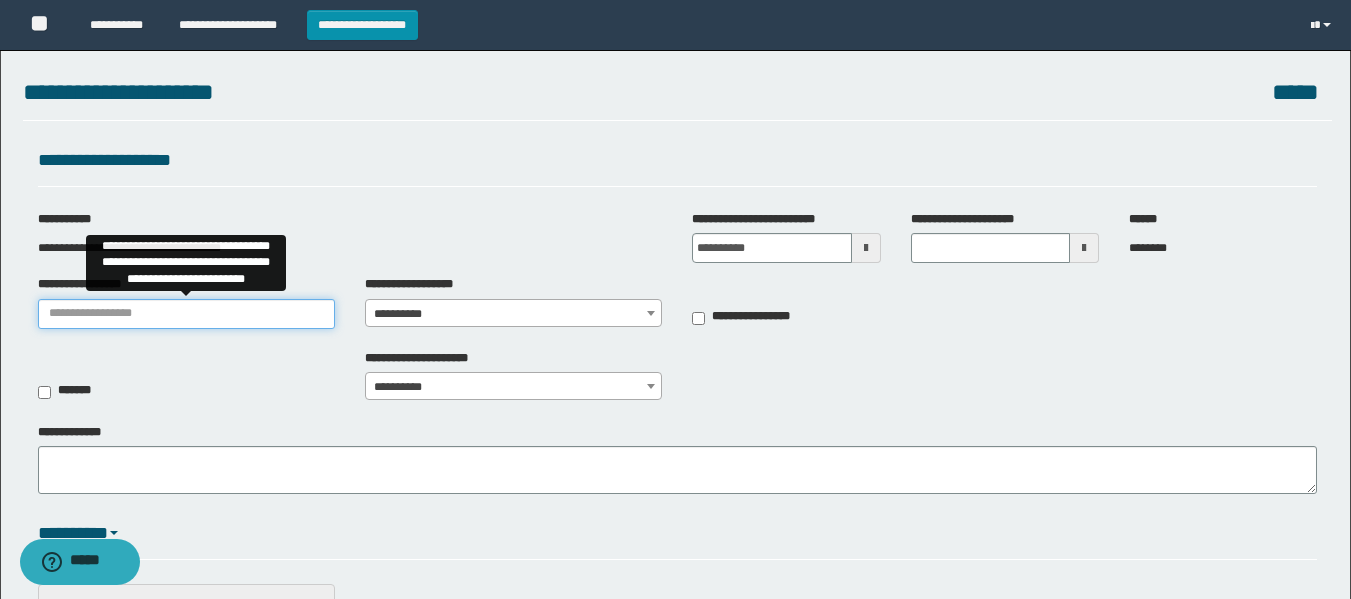 click on "**********" at bounding box center (186, 314) 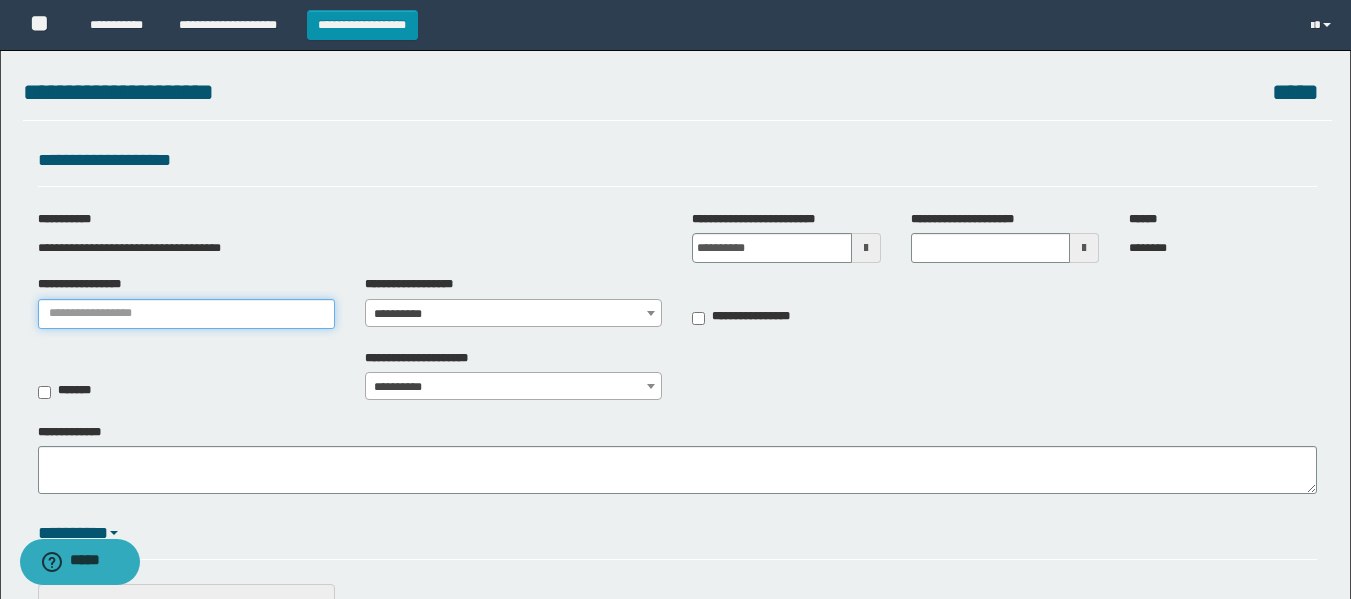 type on "**********" 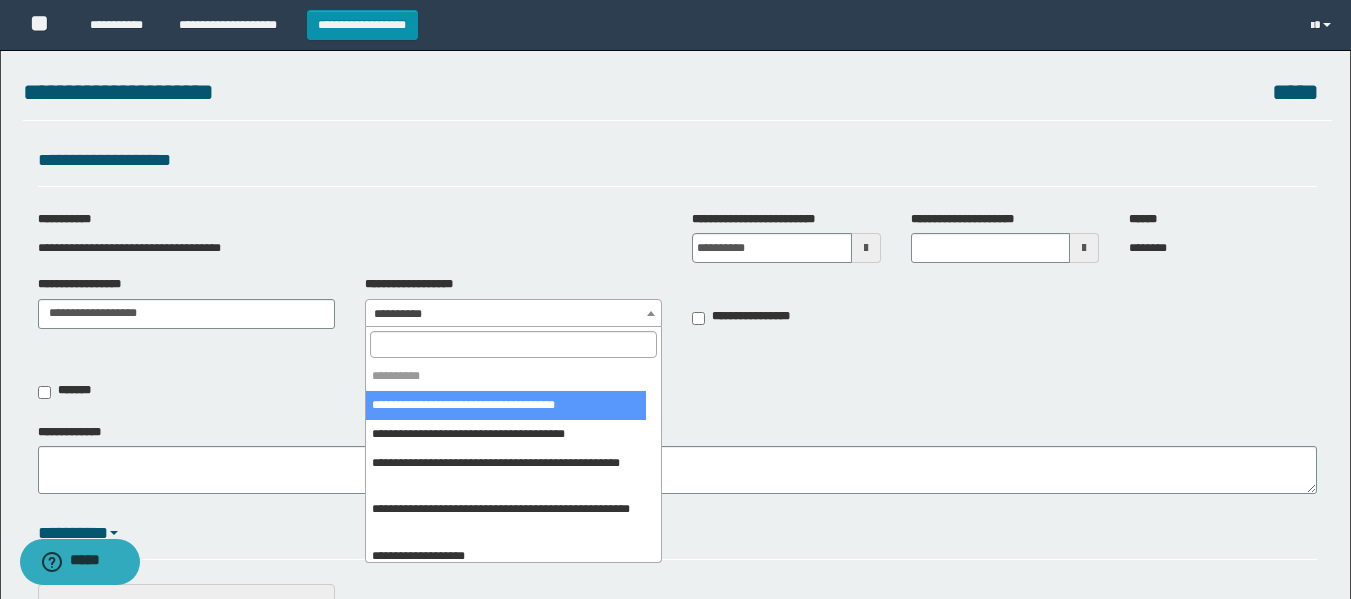 click on "**********" at bounding box center [513, 314] 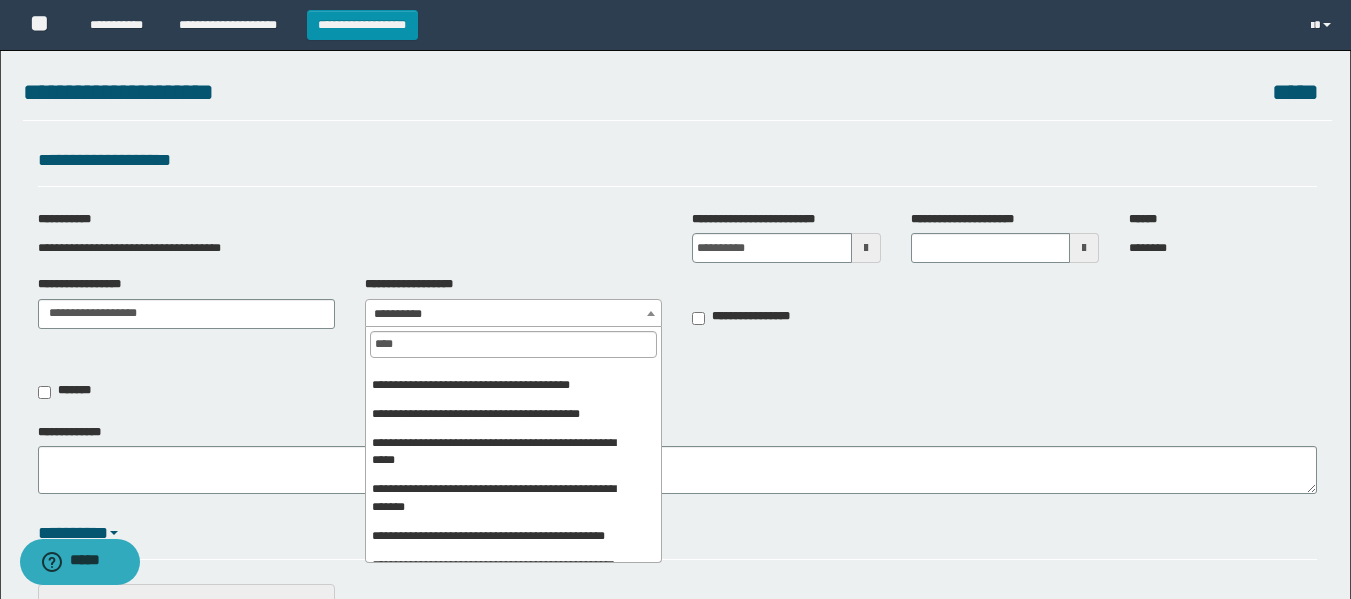 scroll, scrollTop: 218, scrollLeft: 0, axis: vertical 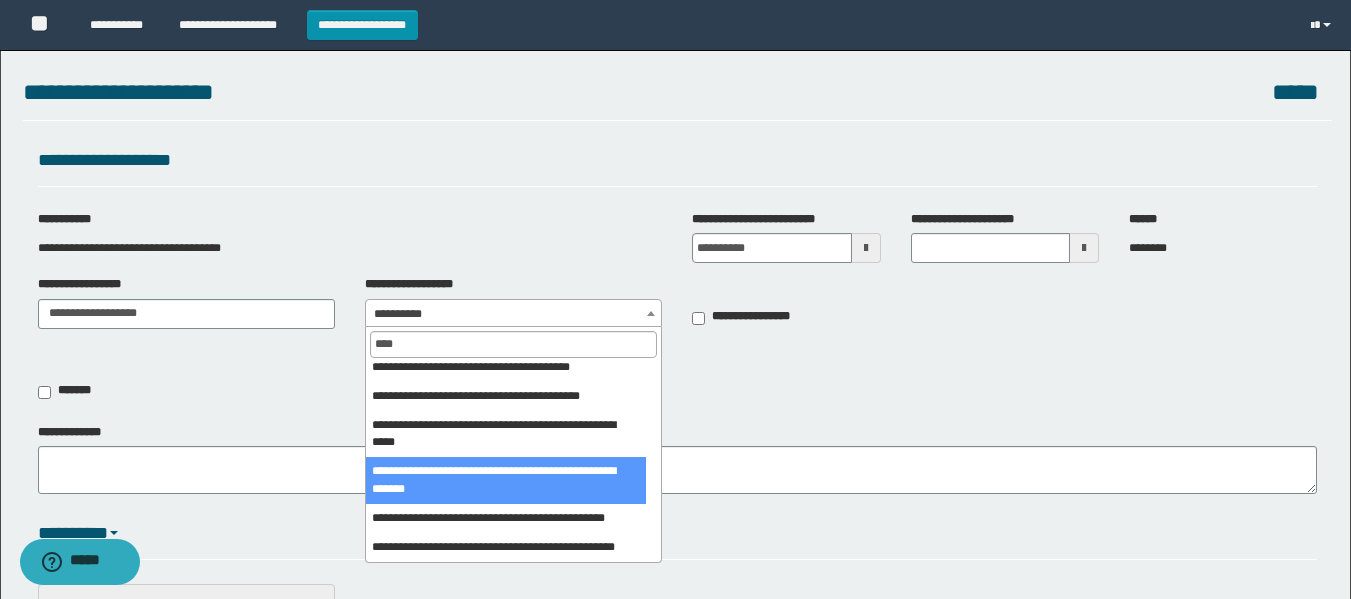 type on "****" 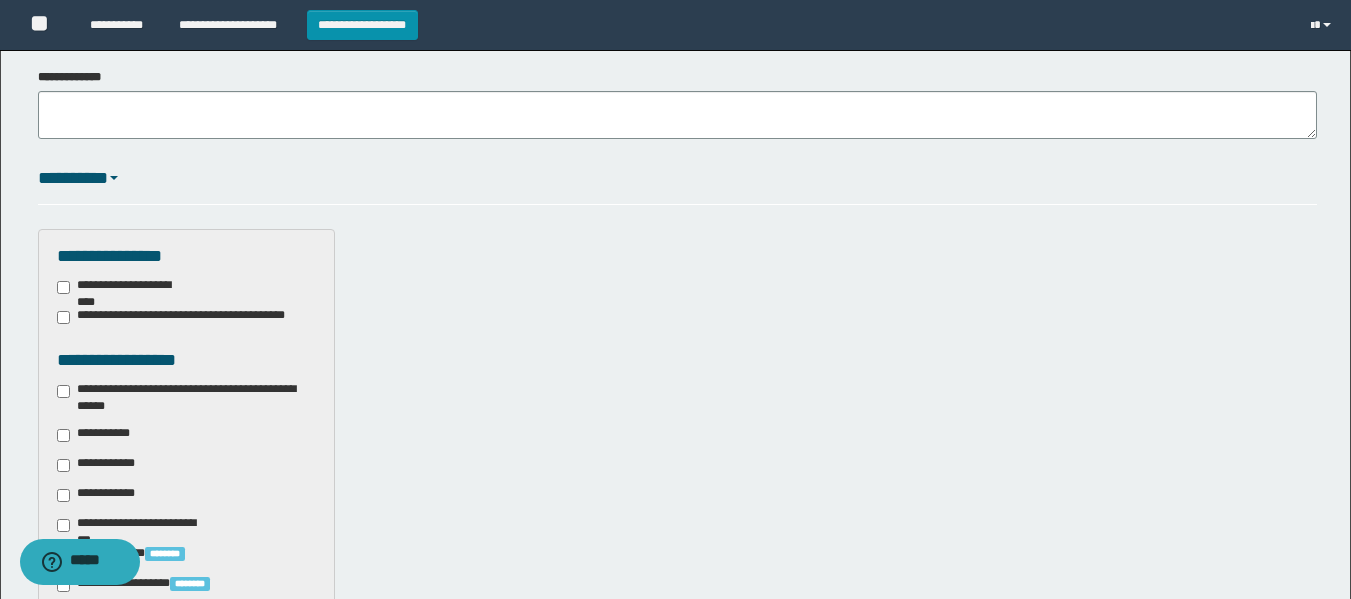 scroll, scrollTop: 400, scrollLeft: 0, axis: vertical 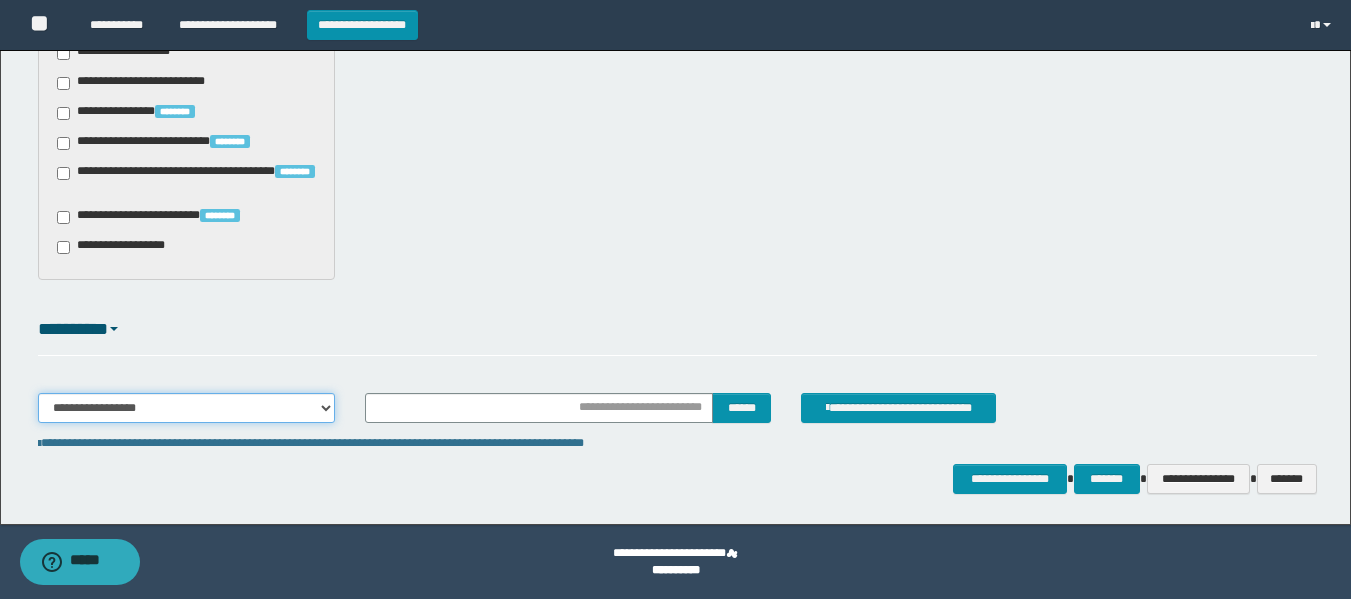 click on "**********" at bounding box center [186, 408] 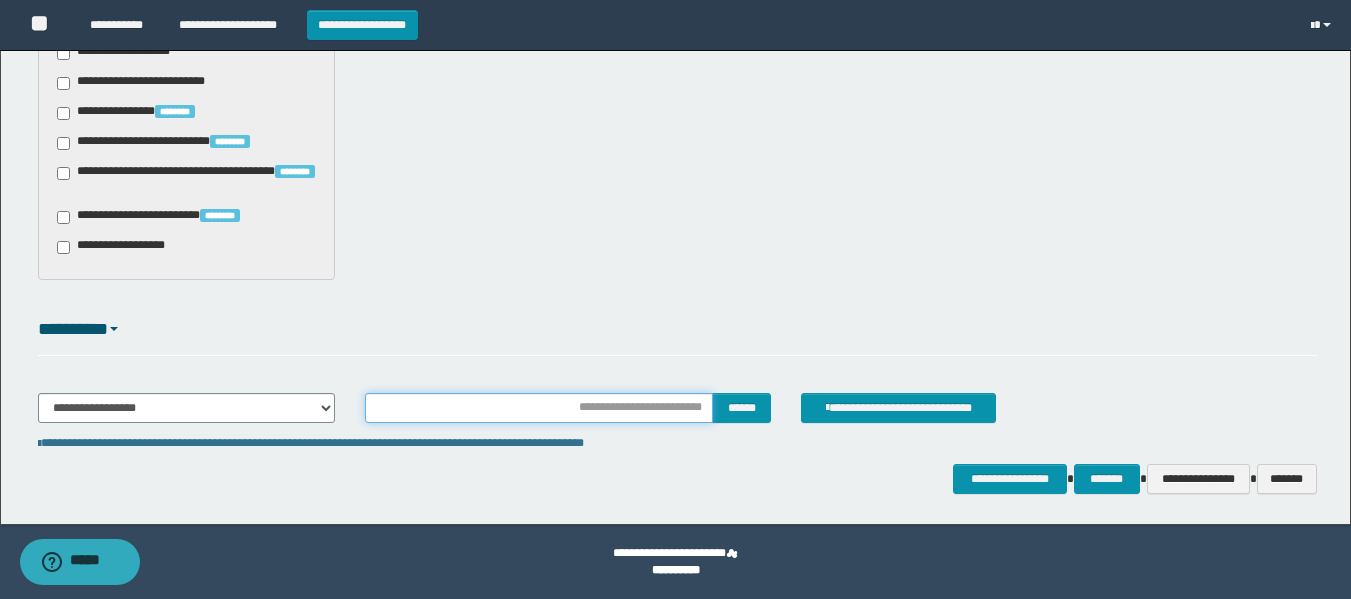 click at bounding box center (539, 408) 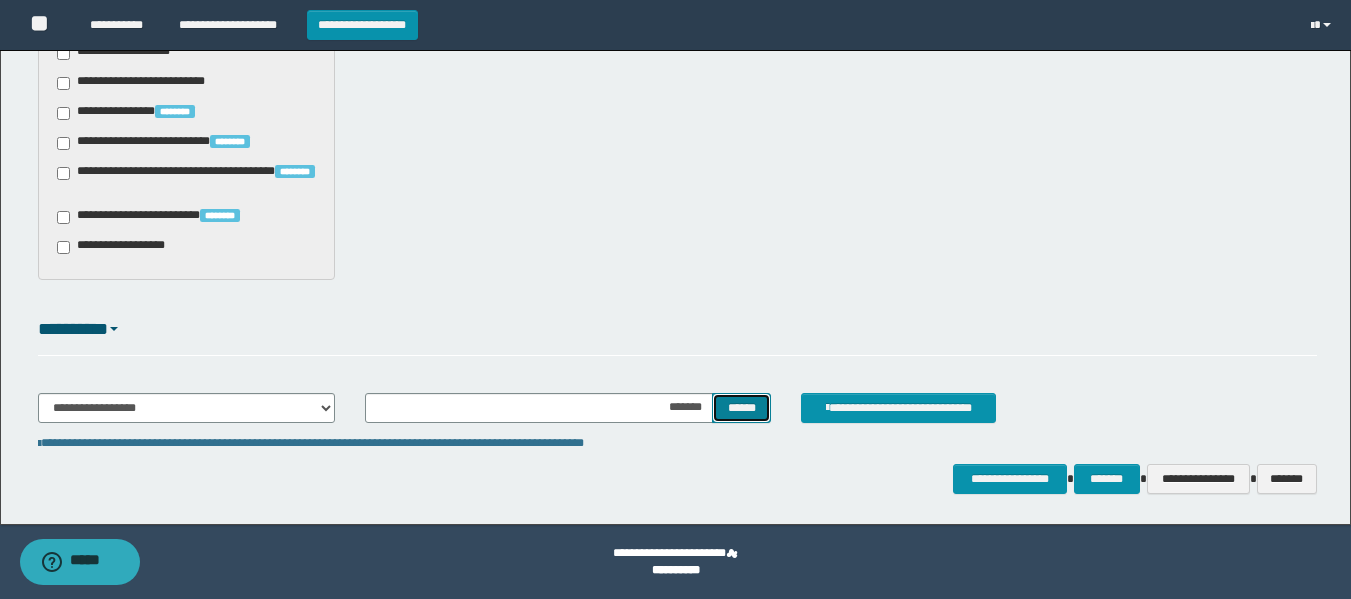 click on "******" at bounding box center (741, 408) 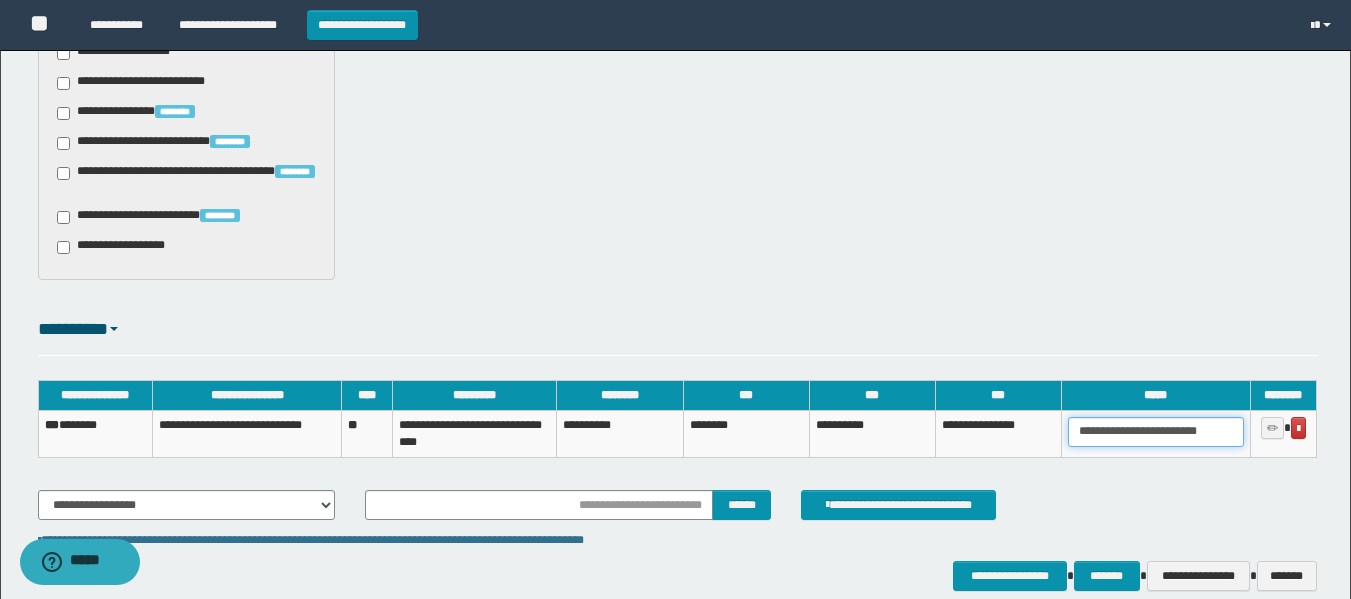 click on "**********" at bounding box center (1156, 432) 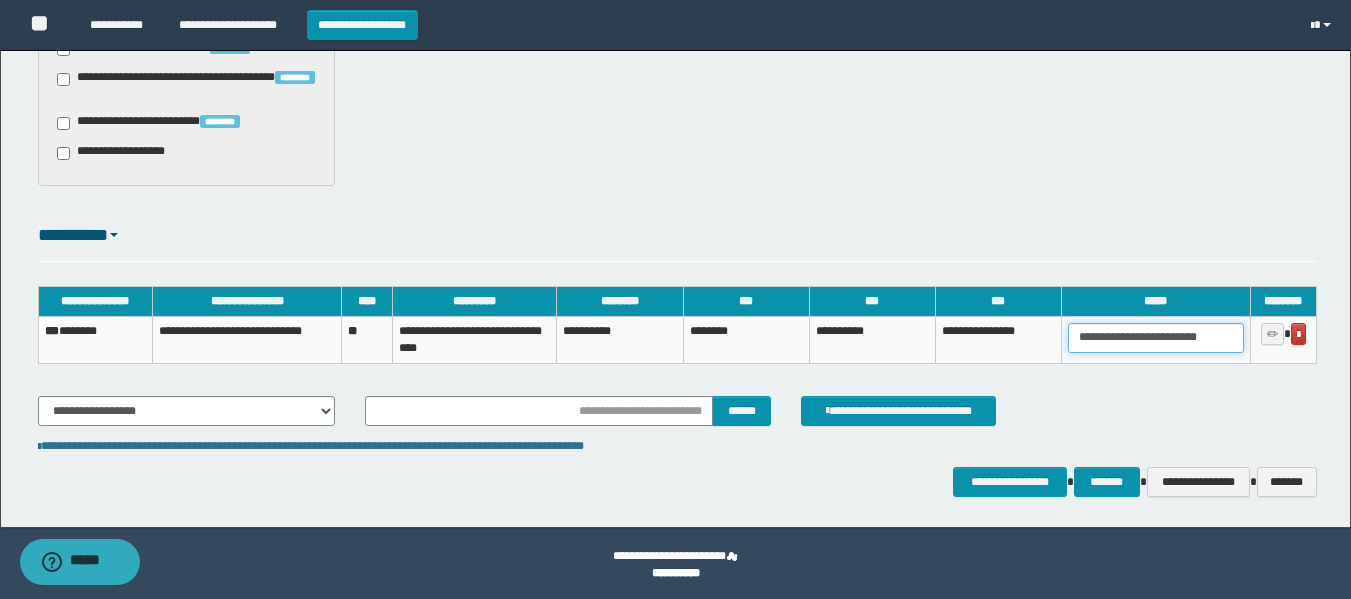 scroll, scrollTop: 1703, scrollLeft: 0, axis: vertical 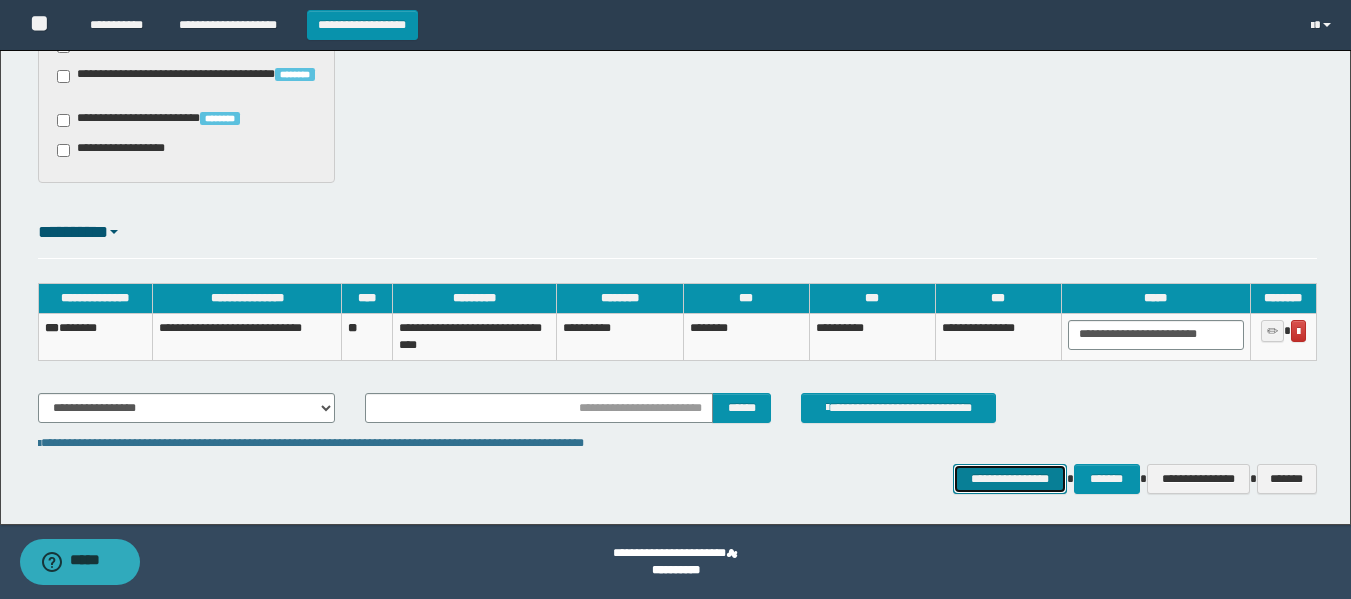 click on "**********" at bounding box center [1009, 479] 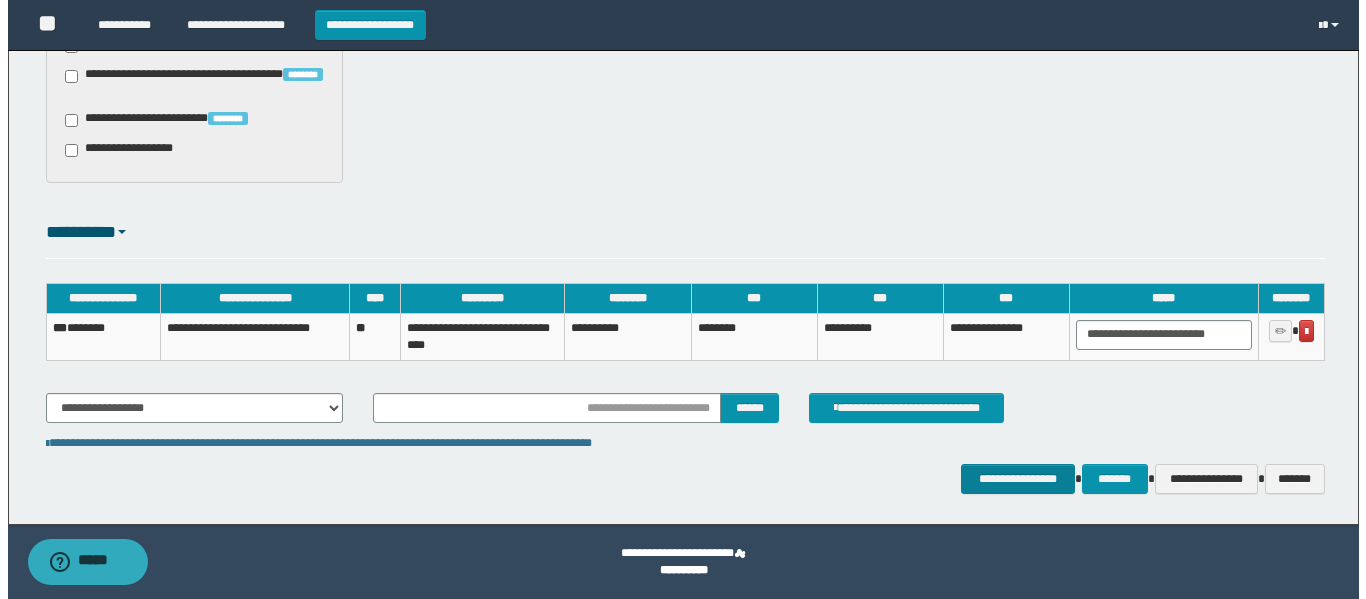 scroll, scrollTop: 0, scrollLeft: 0, axis: both 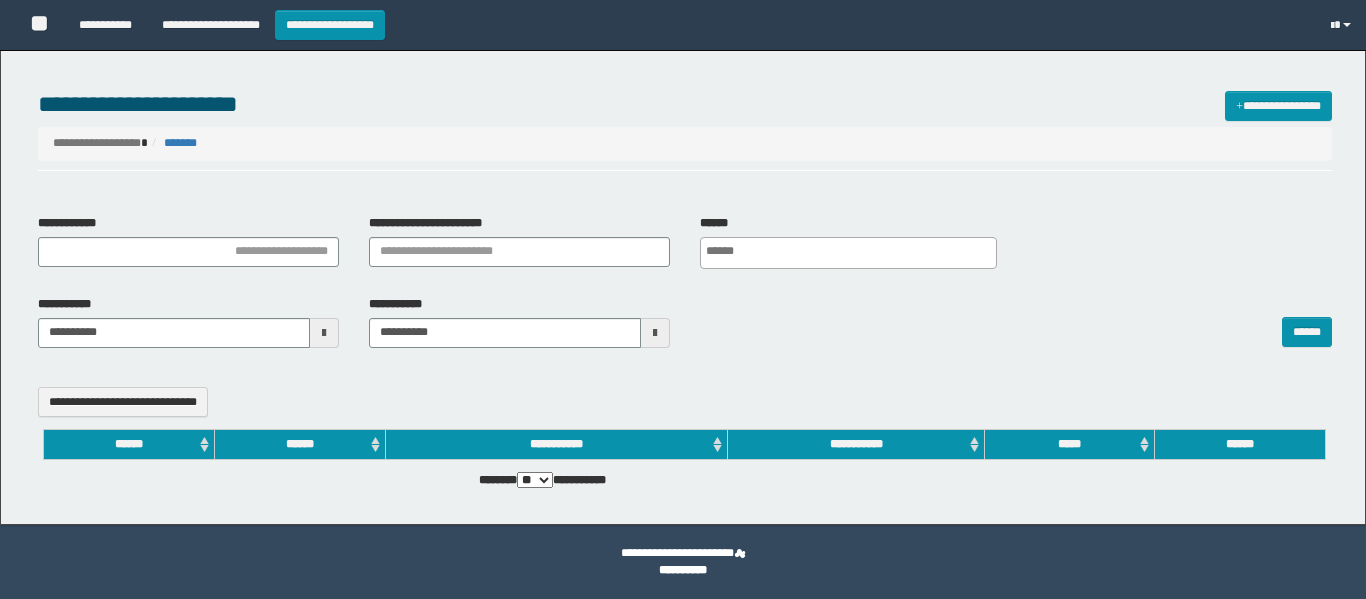 select 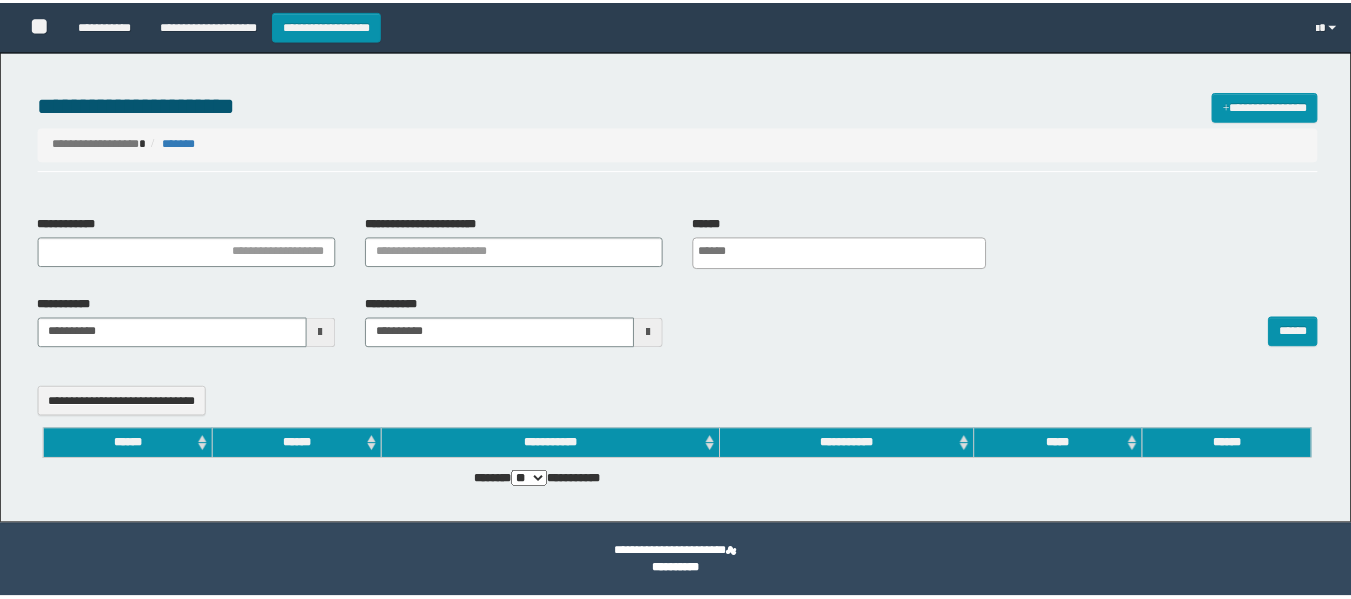 scroll, scrollTop: 0, scrollLeft: 0, axis: both 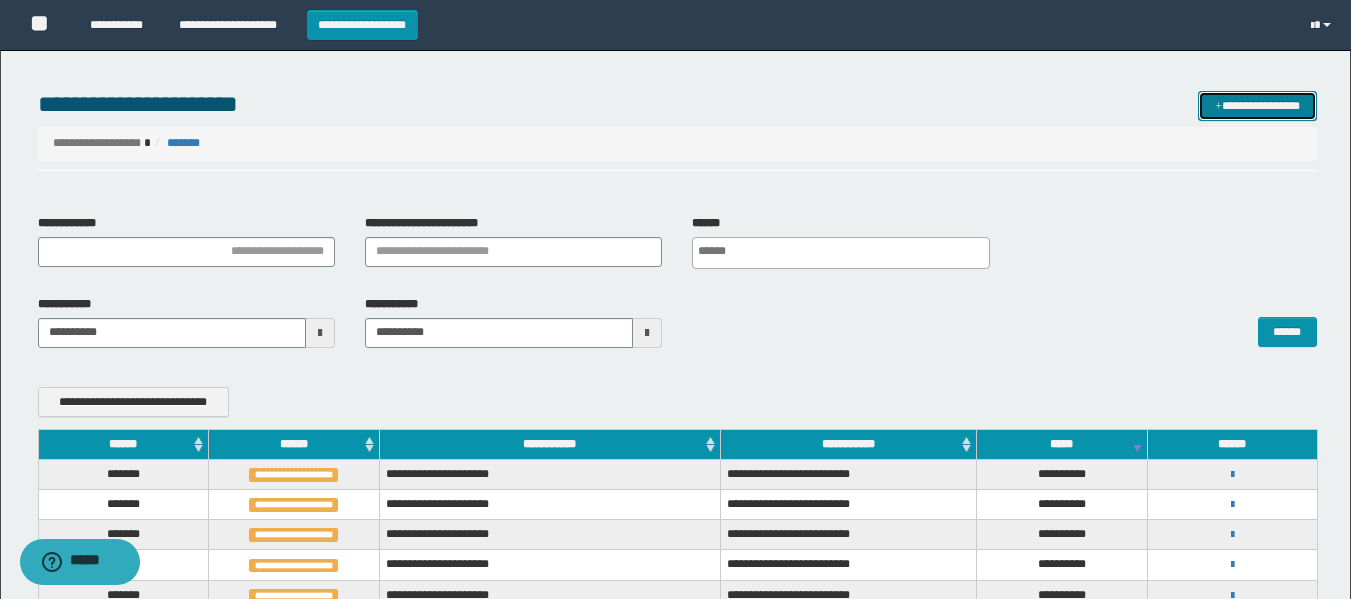 click on "**********" at bounding box center (1257, 106) 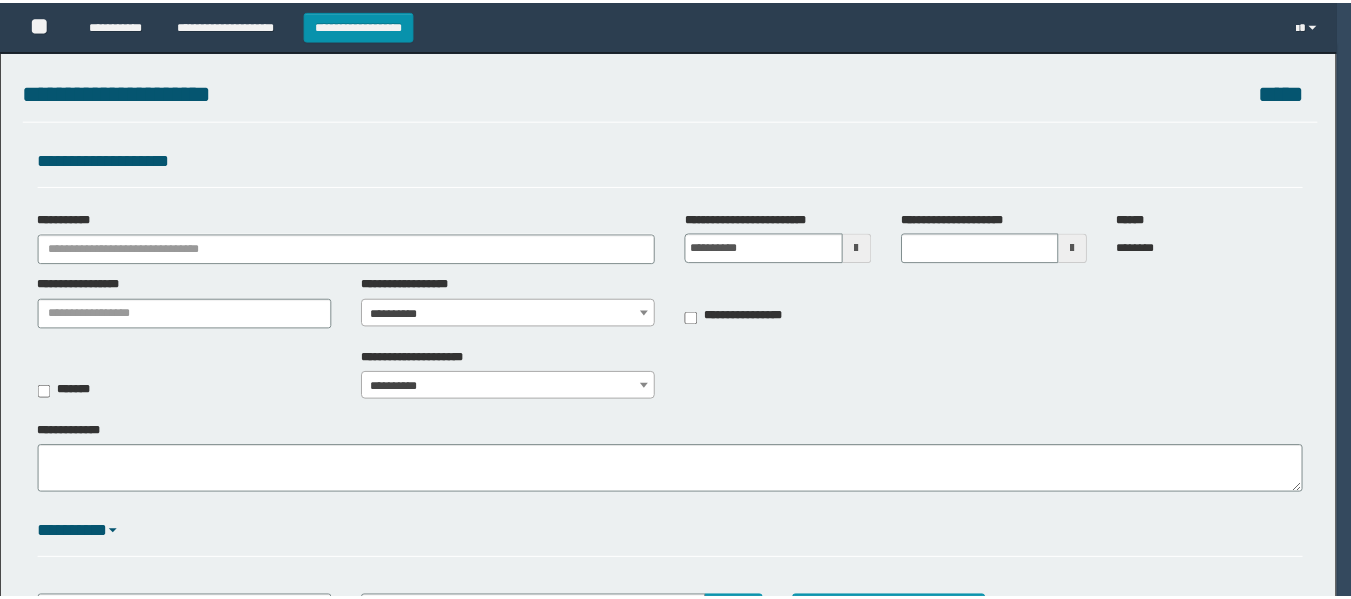 scroll, scrollTop: 0, scrollLeft: 0, axis: both 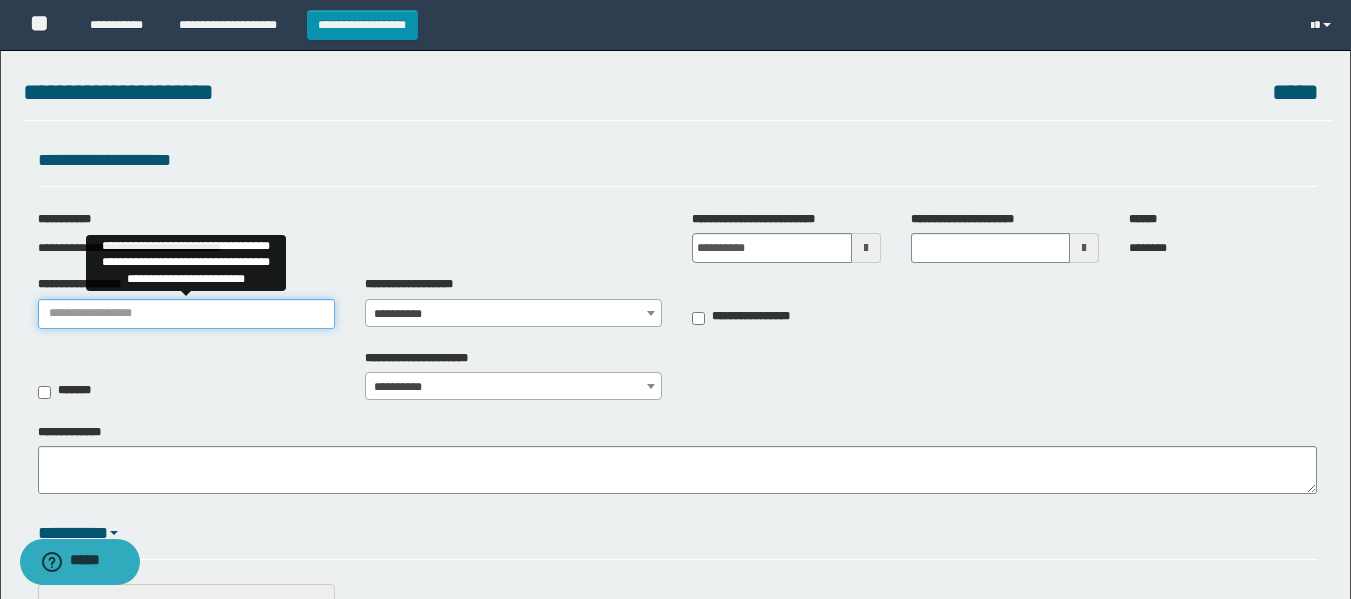 click on "**********" at bounding box center [186, 314] 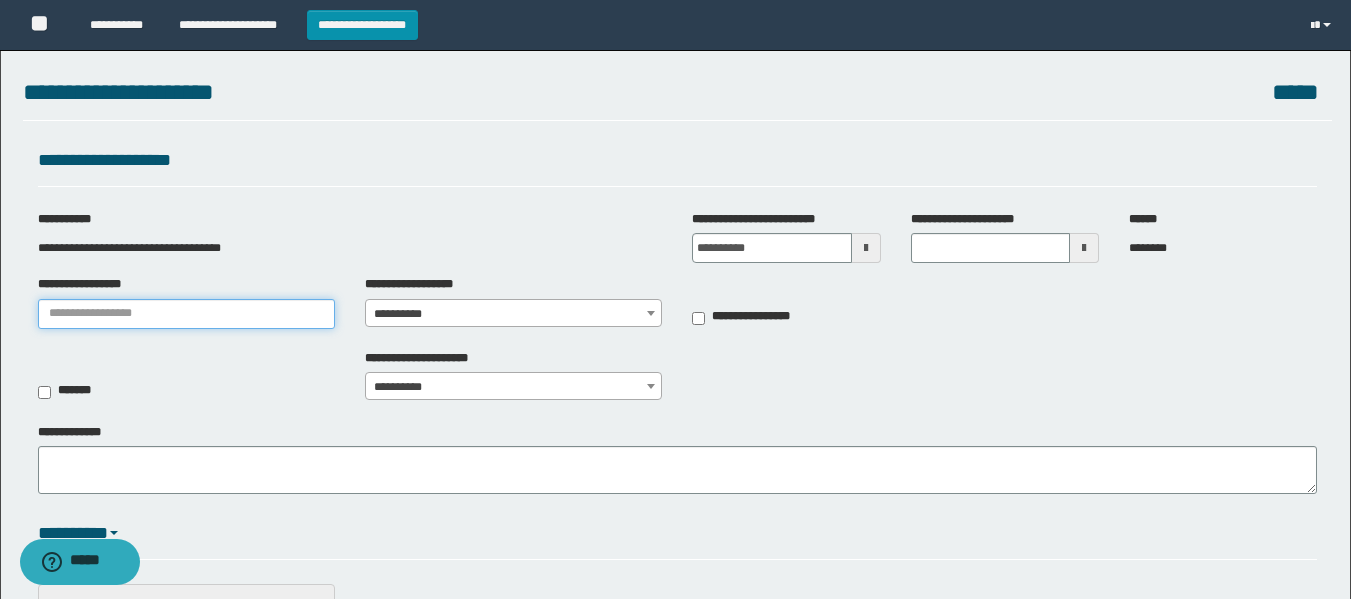 type on "**********" 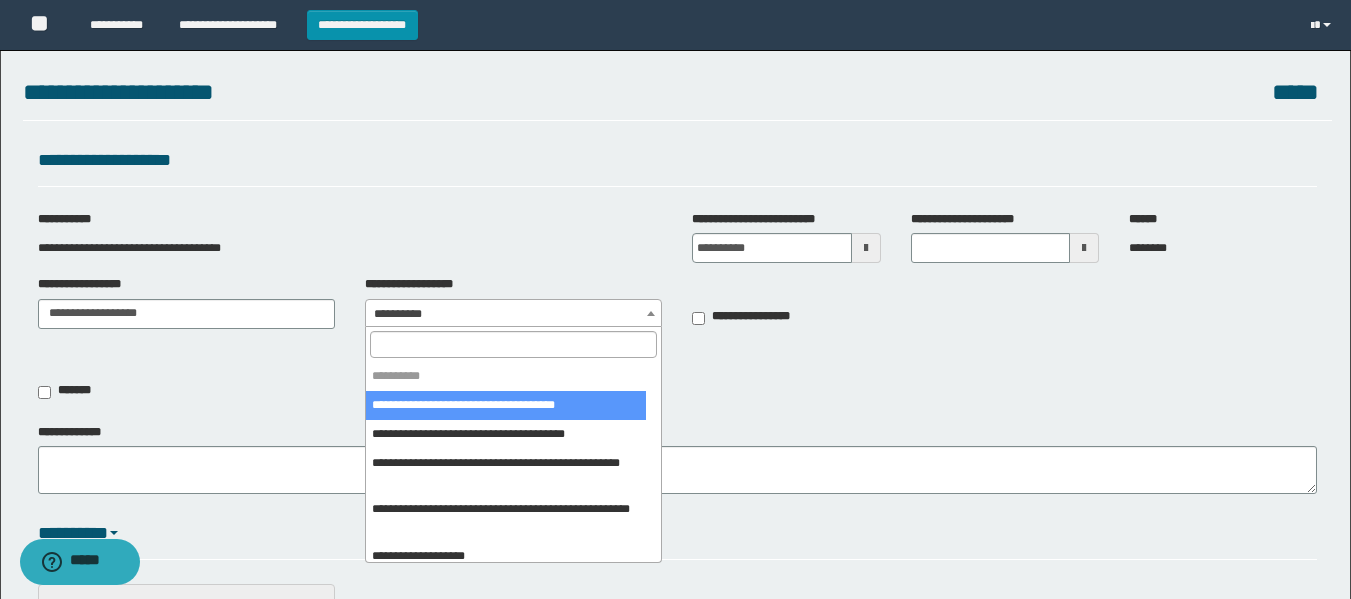 click on "**********" at bounding box center (513, 314) 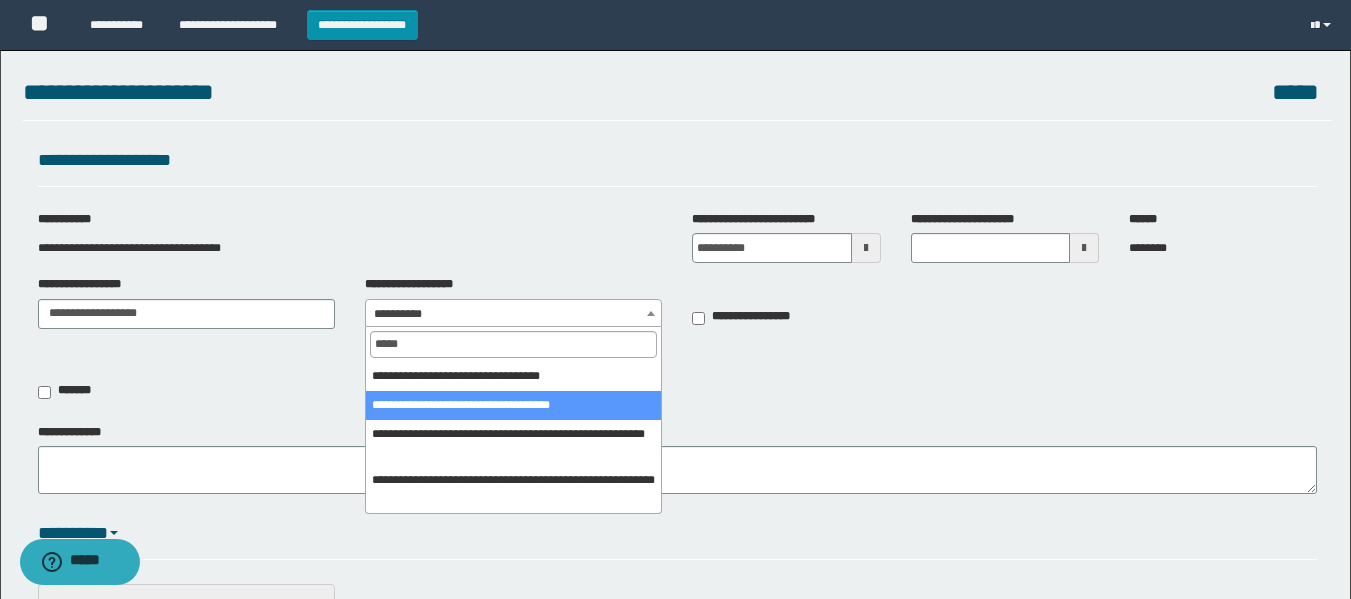 type on "*****" 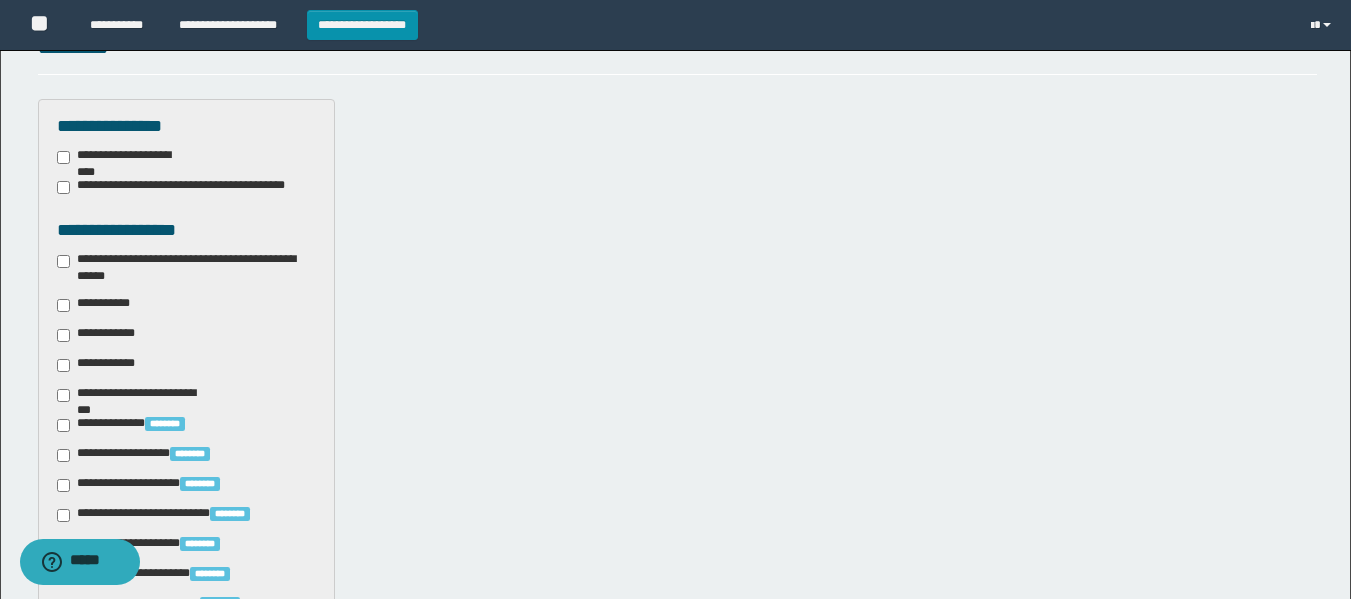 scroll, scrollTop: 500, scrollLeft: 0, axis: vertical 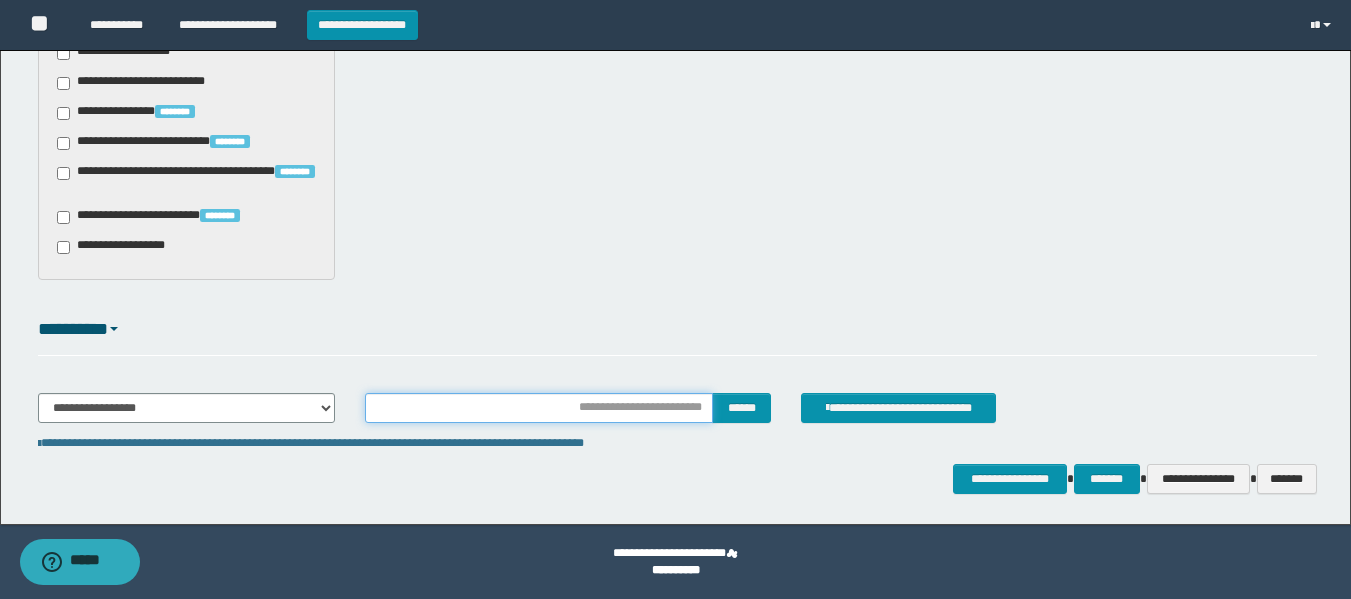 click at bounding box center [539, 408] 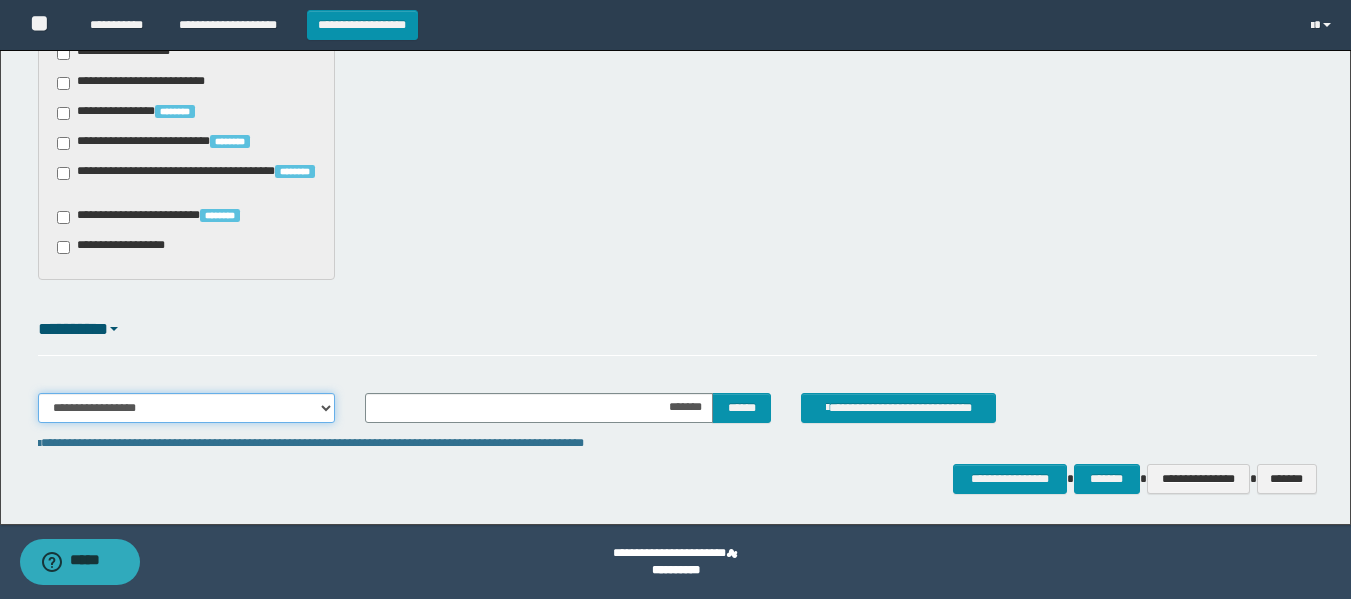 click on "**********" at bounding box center [186, 408] 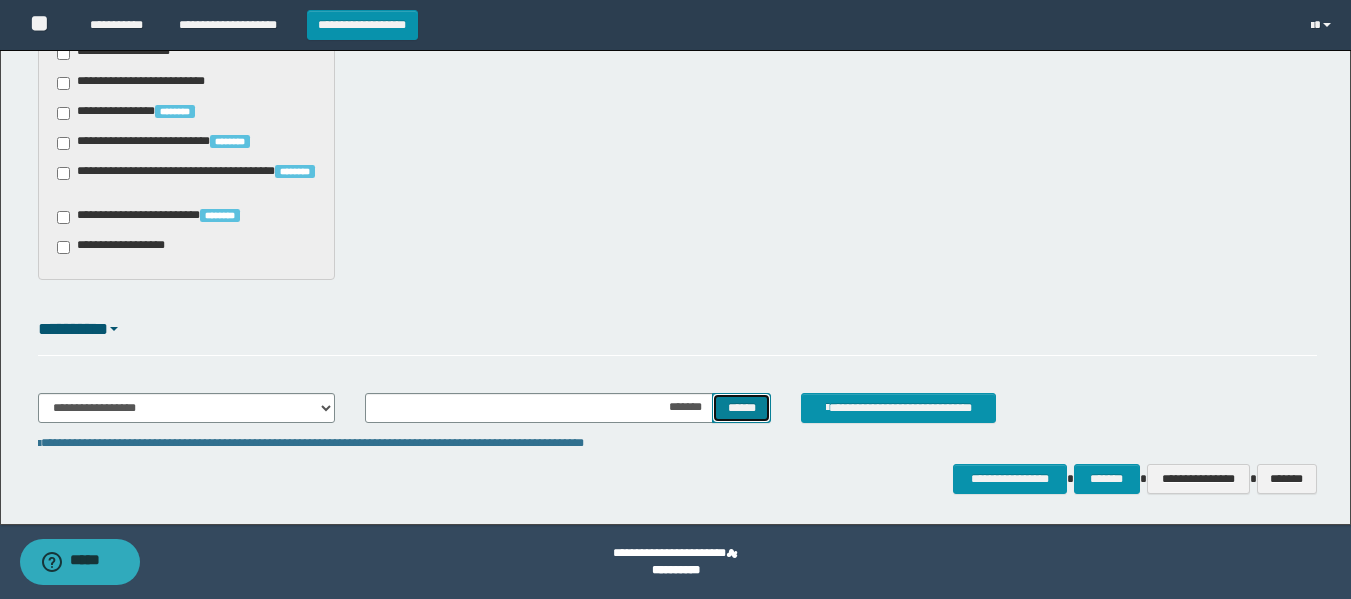 click on "******" at bounding box center [741, 408] 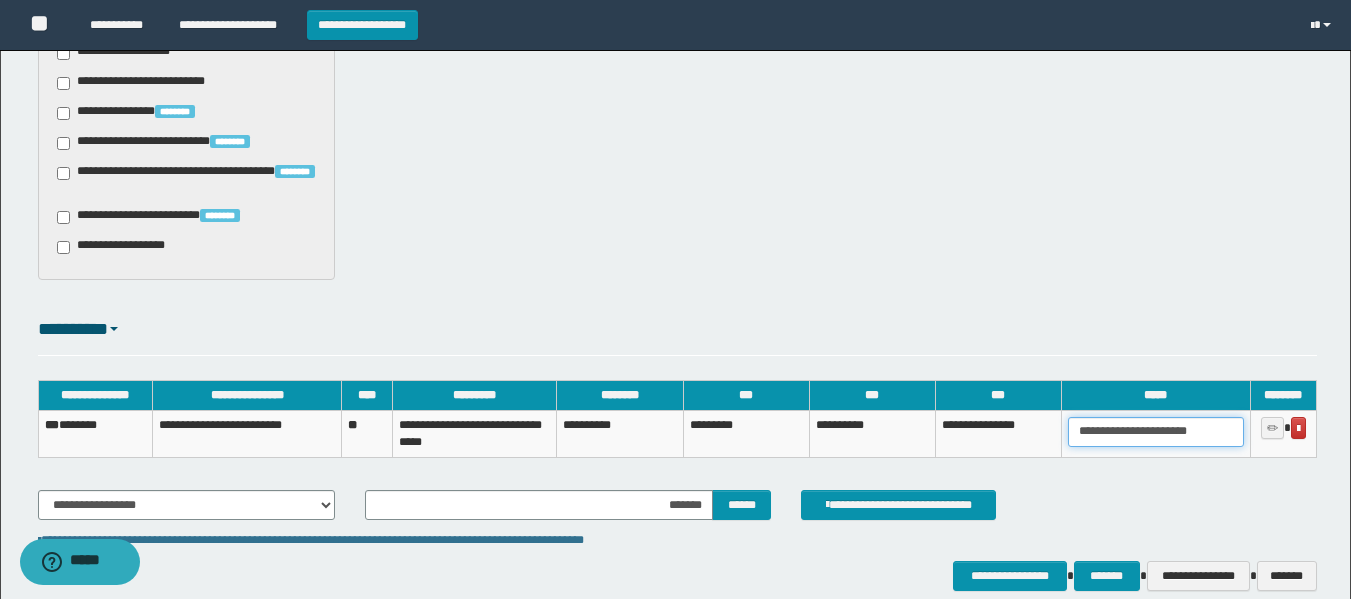 click on "**********" at bounding box center (1155, 432) 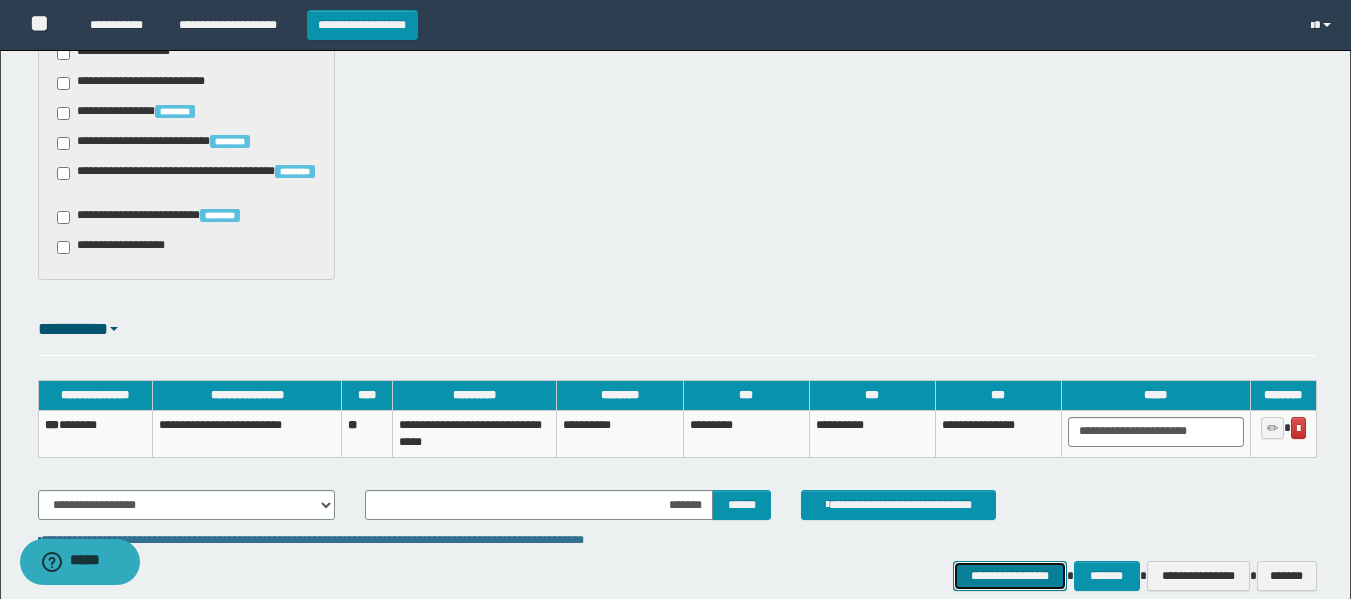 scroll, scrollTop: 0, scrollLeft: 0, axis: both 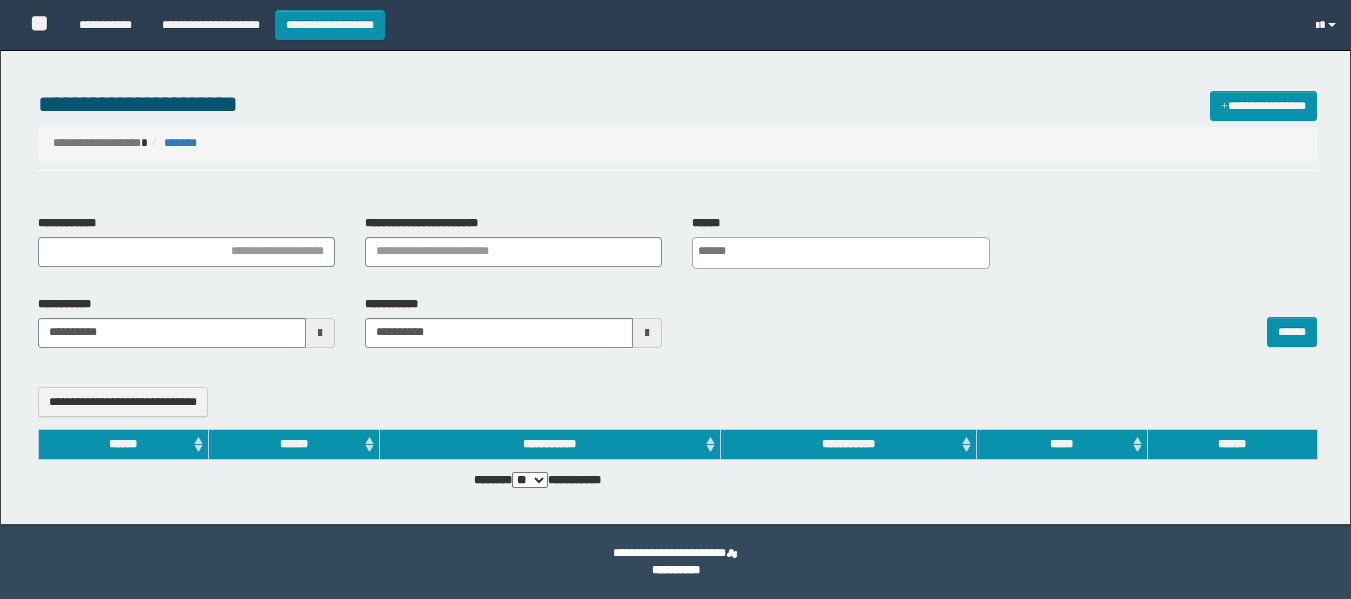 select 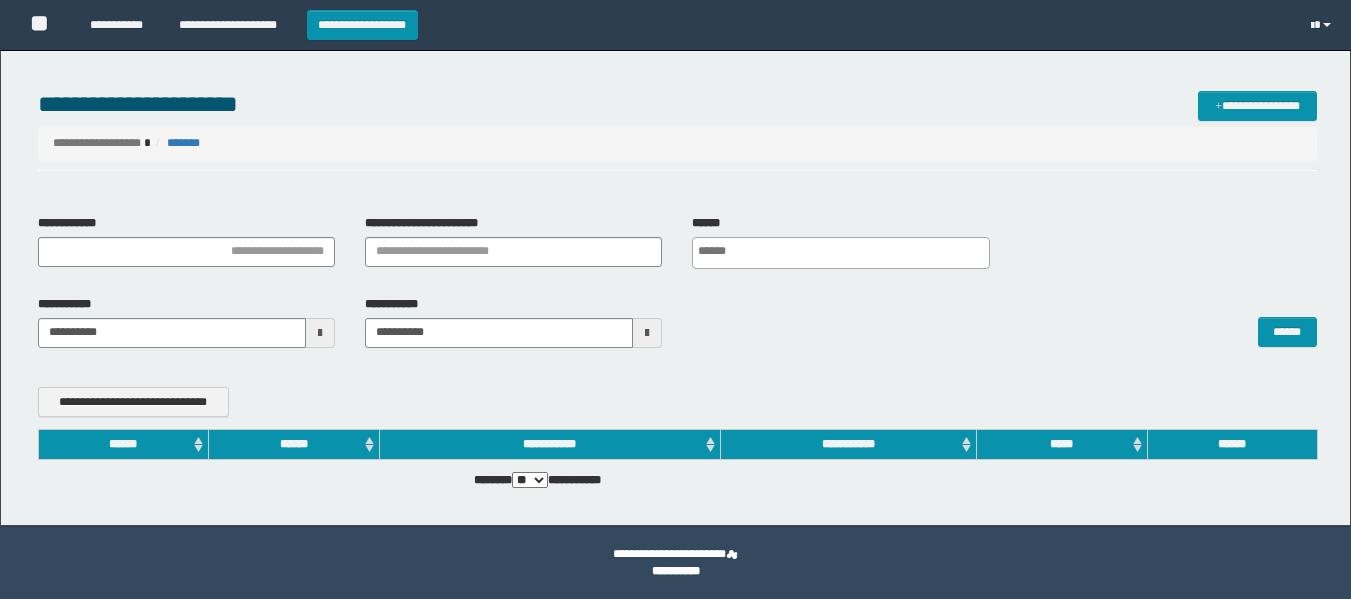 scroll, scrollTop: 0, scrollLeft: 0, axis: both 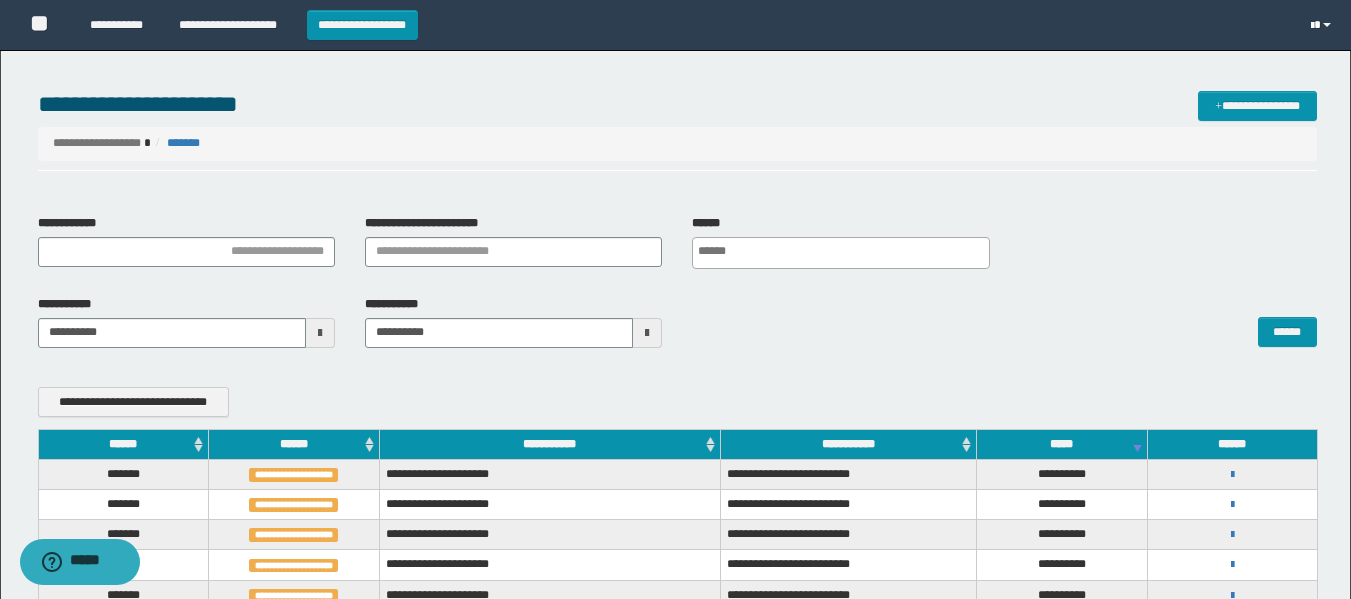 click at bounding box center (1312, 26) 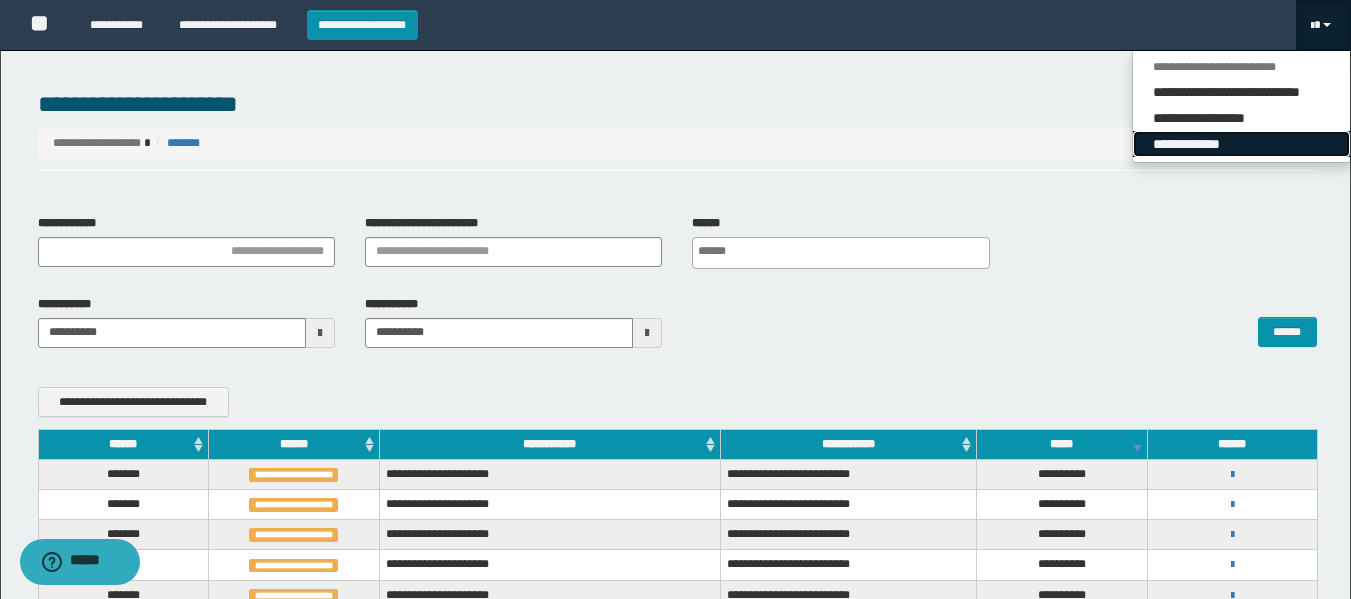 click on "**********" at bounding box center (1241, 144) 